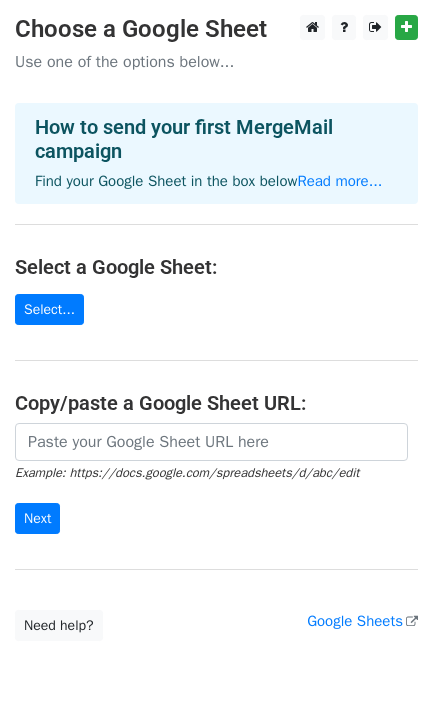scroll, scrollTop: 0, scrollLeft: 0, axis: both 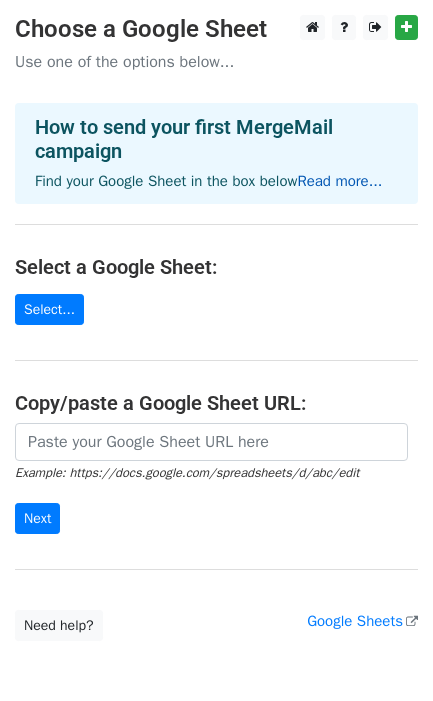click on "Read more..." at bounding box center [339, 181] 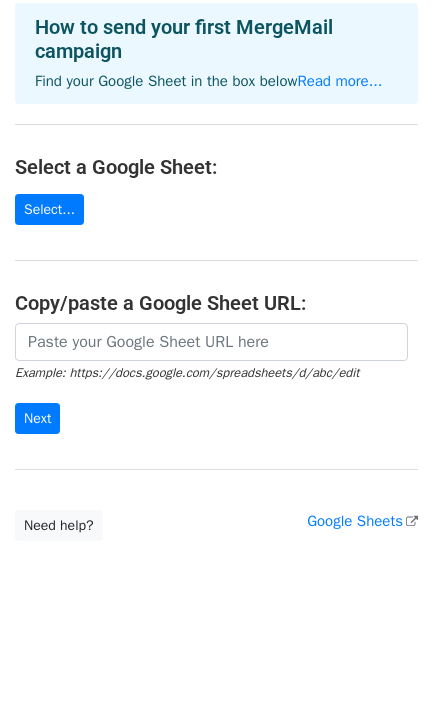 scroll, scrollTop: 0, scrollLeft: 0, axis: both 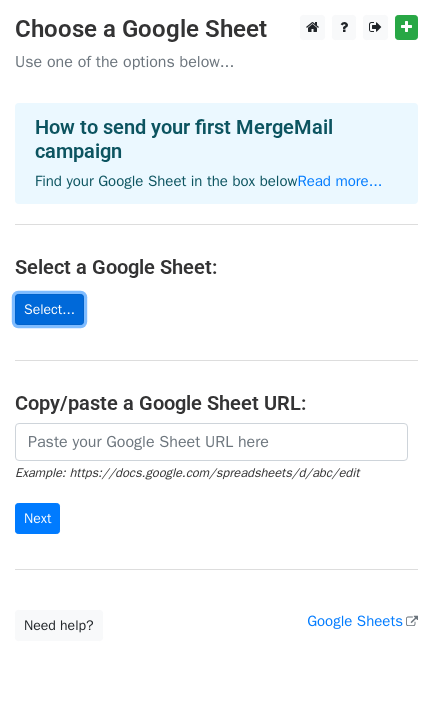 click on "Select..." at bounding box center (49, 309) 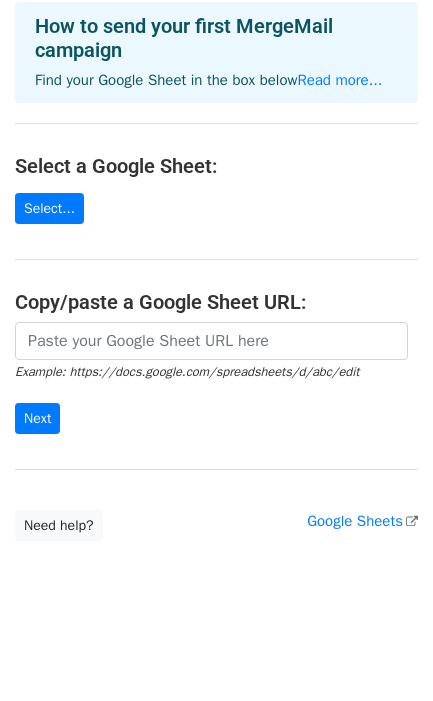 scroll, scrollTop: 87, scrollLeft: 0, axis: vertical 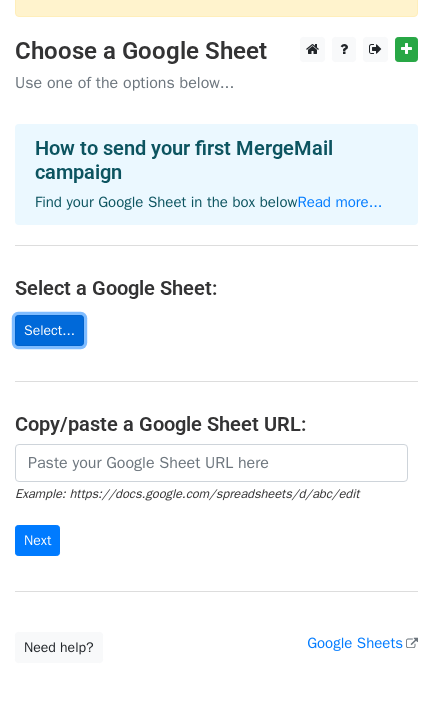 click on "Select..." at bounding box center [49, 330] 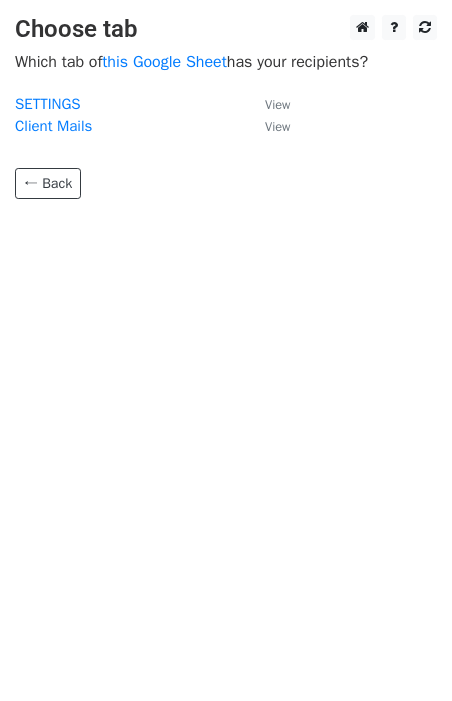scroll, scrollTop: 0, scrollLeft: 0, axis: both 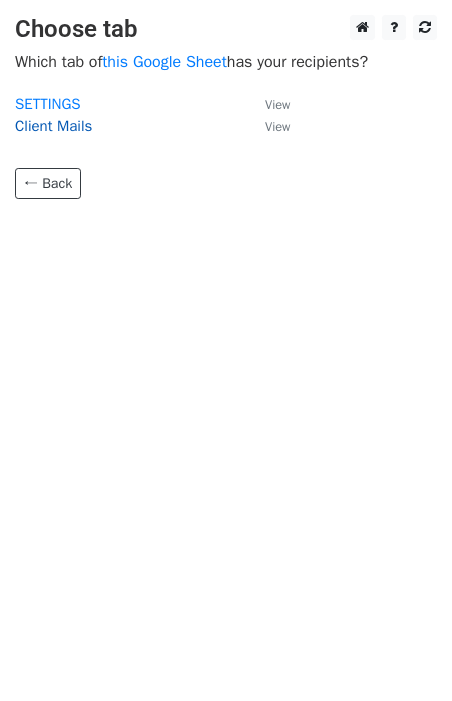 click on "Client Mails" at bounding box center (53, 126) 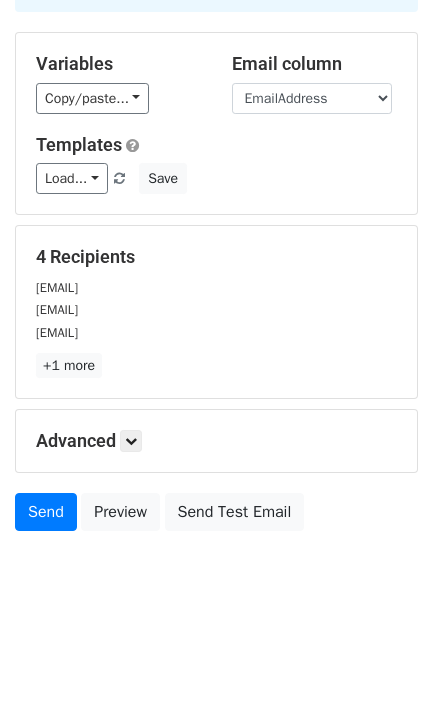 scroll, scrollTop: 36, scrollLeft: 0, axis: vertical 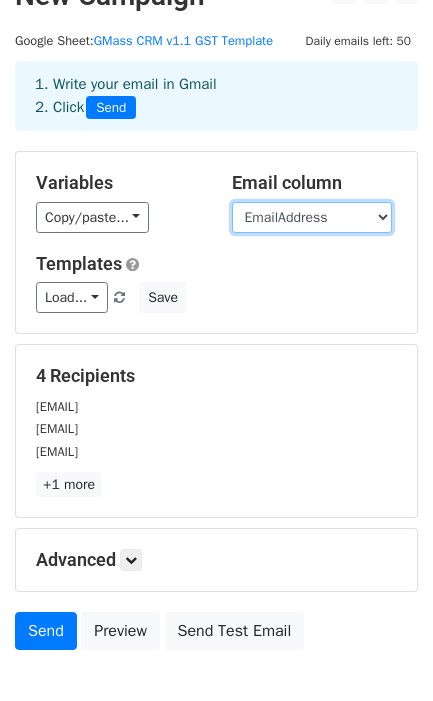 click on "[COMPANYNAME]
[EMAIL]
[FIRST]
[LAST]" at bounding box center (312, 217) 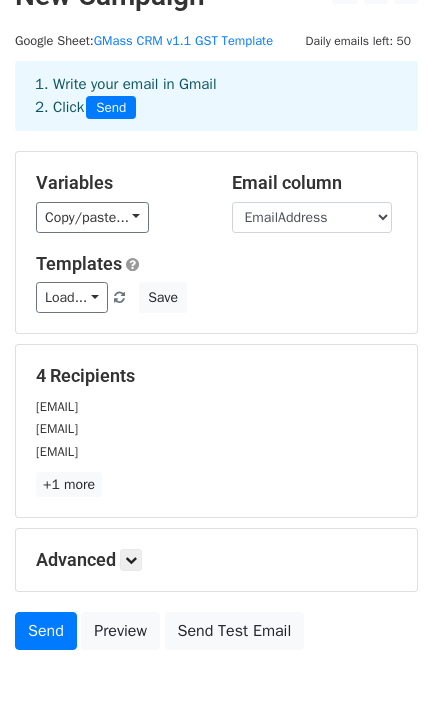 click on "Variables" at bounding box center [119, 183] 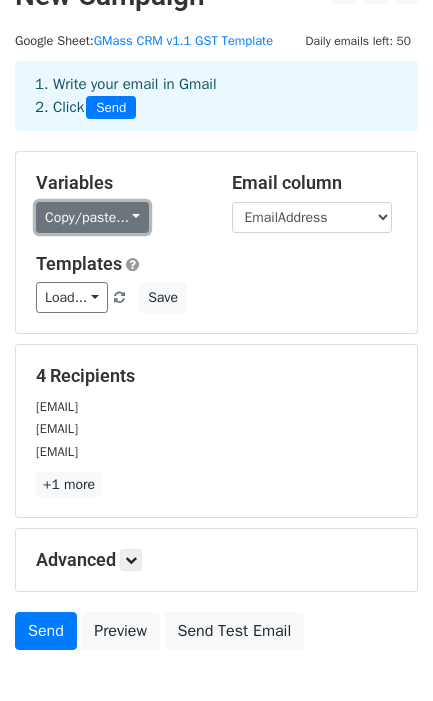 click on "Copy/paste..." at bounding box center [92, 217] 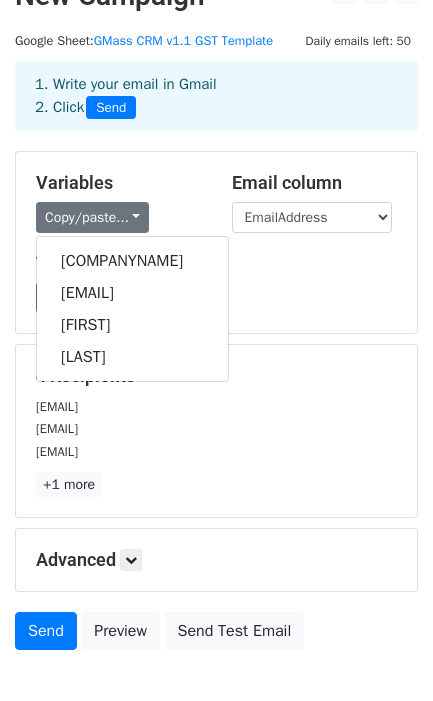 click on "Variables" at bounding box center (119, 183) 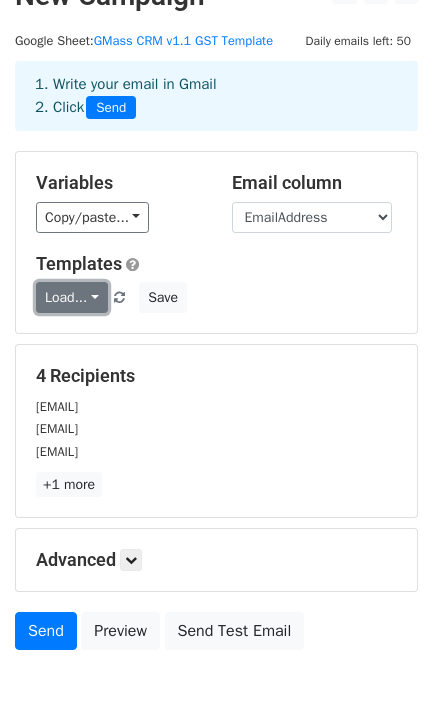 click on "Load..." at bounding box center (72, 297) 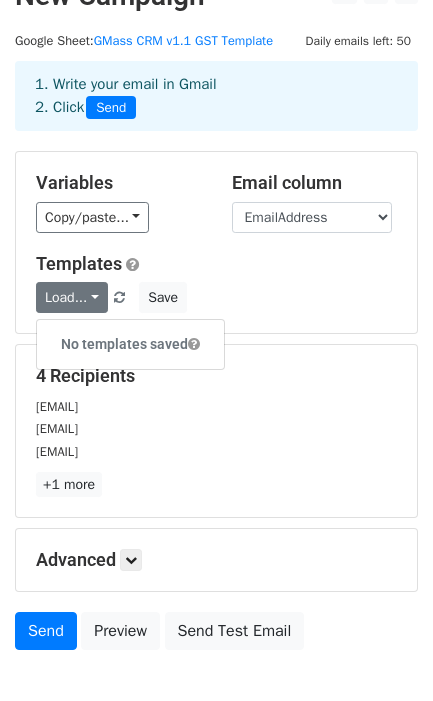 click on "Variables
Copy/paste...
{{CompanyName}}
{{EmailAddress}}
{{FirstName}}
{{LastName}}
Email column
CompanyName
EmailAddress
FirstName
LastName
Templates
Load...
No templates saved
Save" at bounding box center (216, 242) 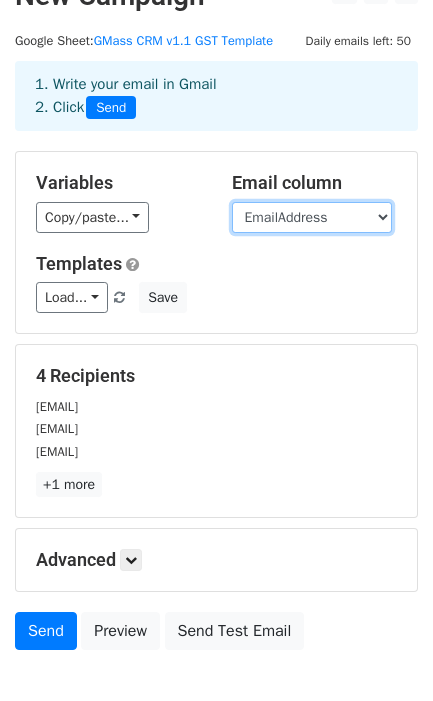 click on "CompanyName
EmailAddress
FirstName
LastName" at bounding box center (312, 217) 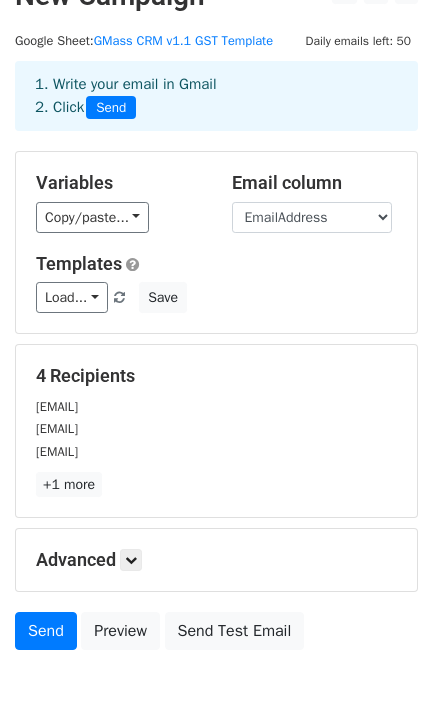 click on "Copy/paste...
{{CompanyName}}
{{EmailAddress}}
{{FirstName}}
{{LastName}}" at bounding box center (119, 217) 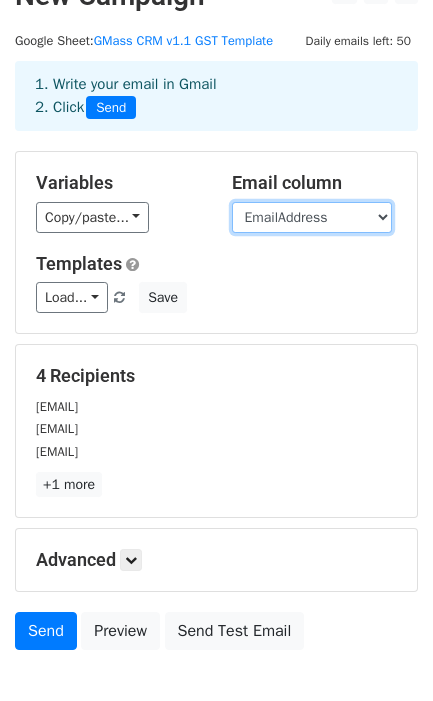 click on "CompanyName
EmailAddress
FirstName
LastName" at bounding box center (312, 217) 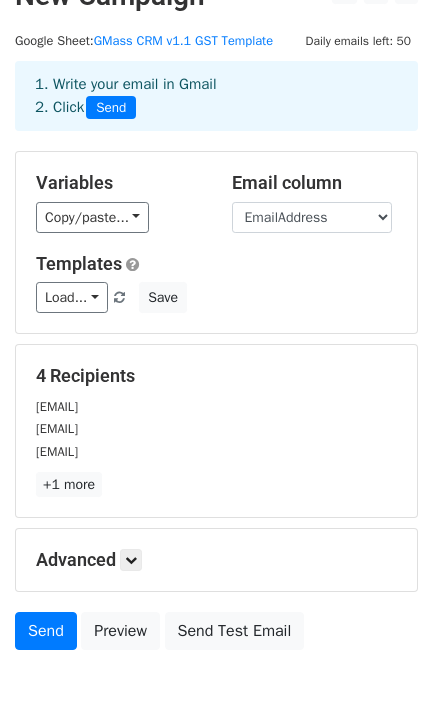 click on "Copy/paste...
{{CompanyName}}
{{EmailAddress}}
{{FirstName}}
{{LastName}}" at bounding box center [119, 217] 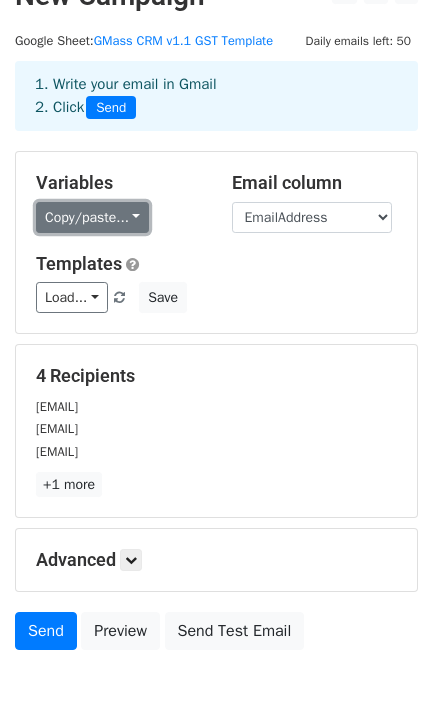 click on "Copy/paste..." at bounding box center (92, 217) 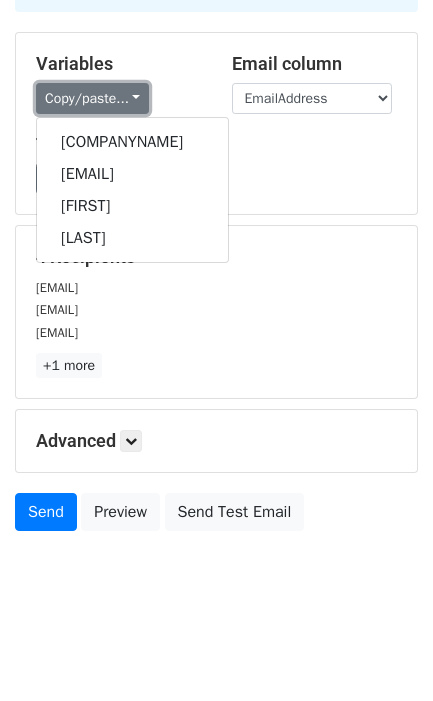 scroll, scrollTop: 36, scrollLeft: 0, axis: vertical 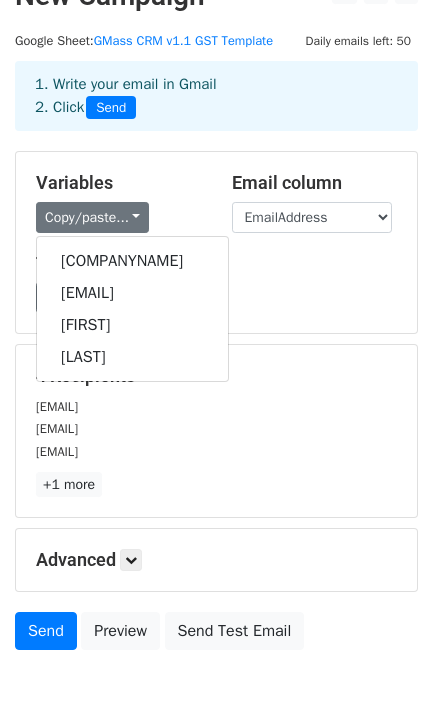 click on "Variables
Copy/paste...
{{CompanyName}}
{{EmailAddress}}
{{FirstName}}
{{LastName}}
Email column
CompanyName
EmailAddress
FirstName
LastName
Templates
Load...
No templates saved
Save" at bounding box center (216, 242) 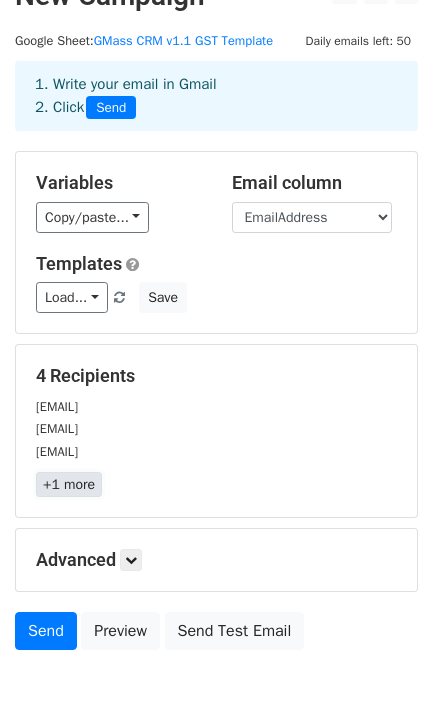 click on "+1 more" at bounding box center [69, 484] 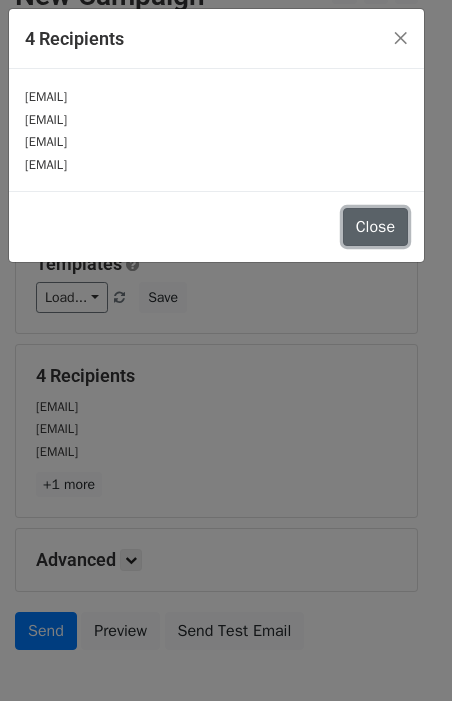 click on "Close" at bounding box center (375, 227) 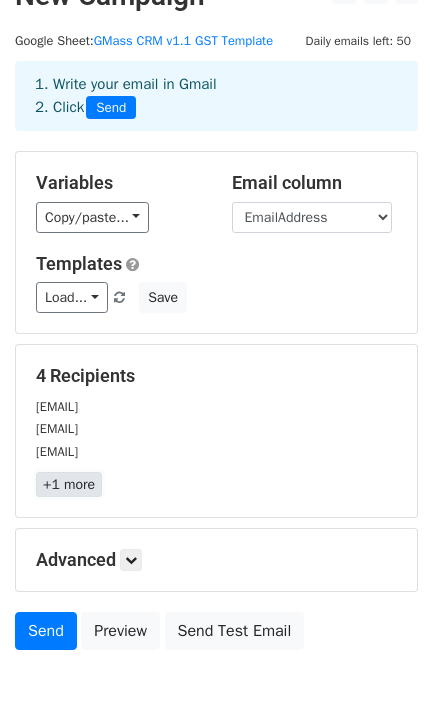 click on "+1 more" at bounding box center [69, 484] 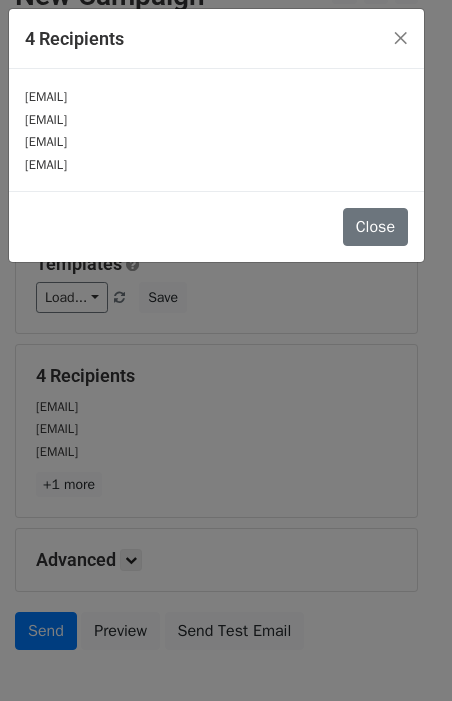 click on "kumar@mrharshaandcompany.com" at bounding box center [216, 164] 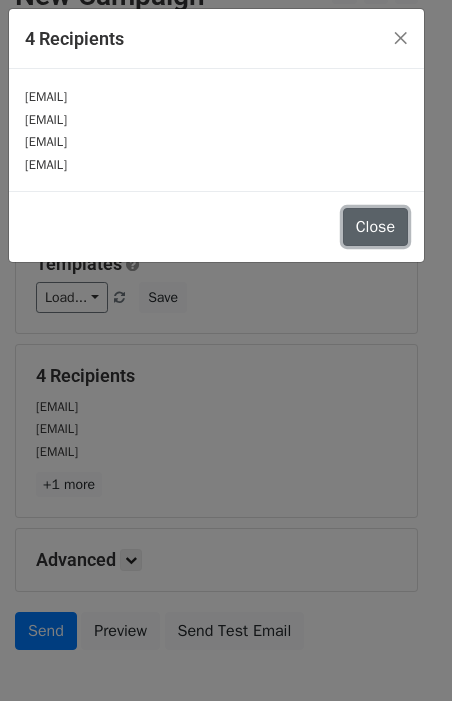click on "Close" at bounding box center (375, 227) 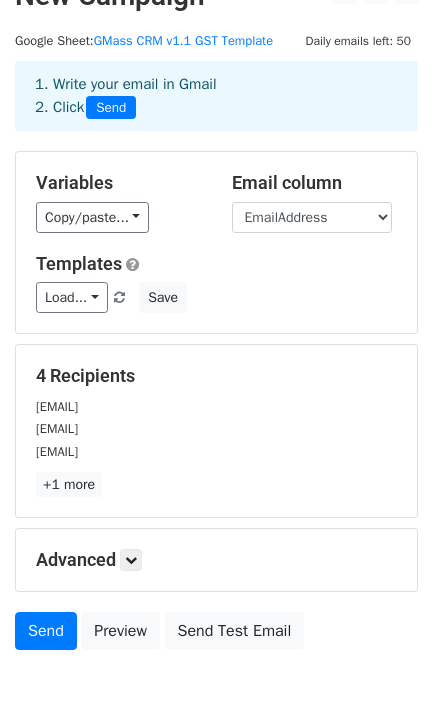 scroll, scrollTop: 161, scrollLeft: 0, axis: vertical 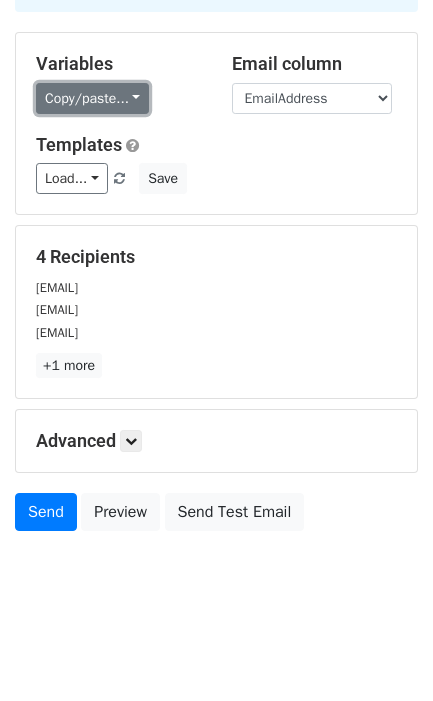 click on "Copy/paste..." at bounding box center (92, 98) 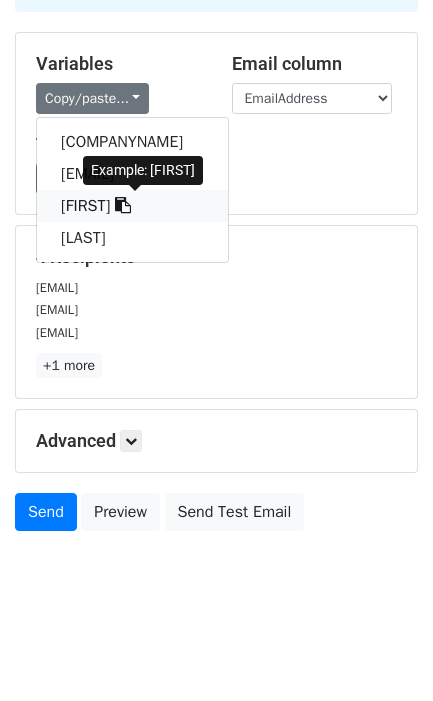 click on "{{FirstName}}" at bounding box center [132, 206] 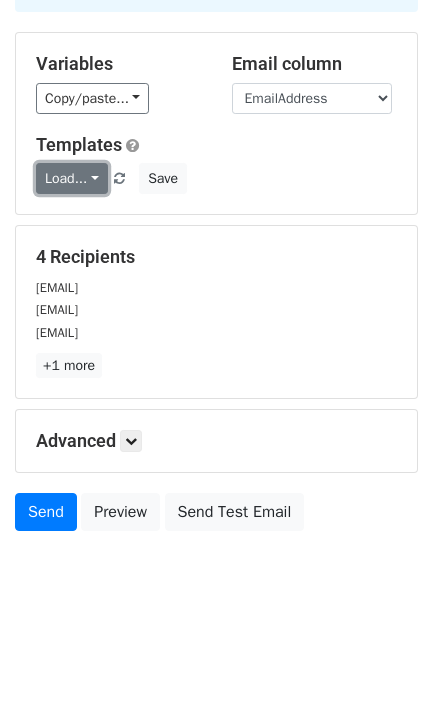 click on "Load..." at bounding box center [72, 178] 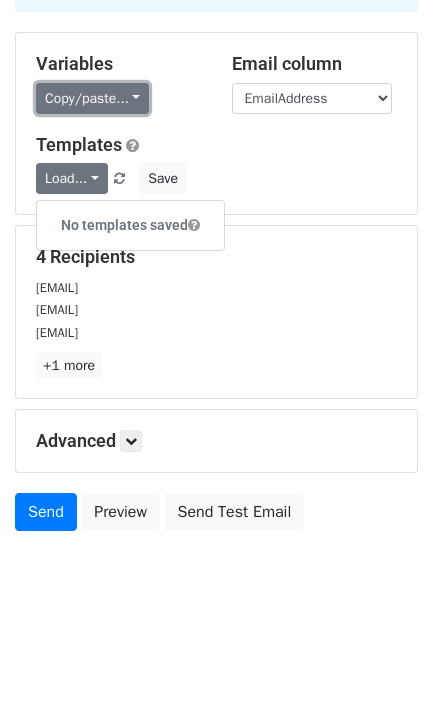 click on "Copy/paste..." at bounding box center (92, 98) 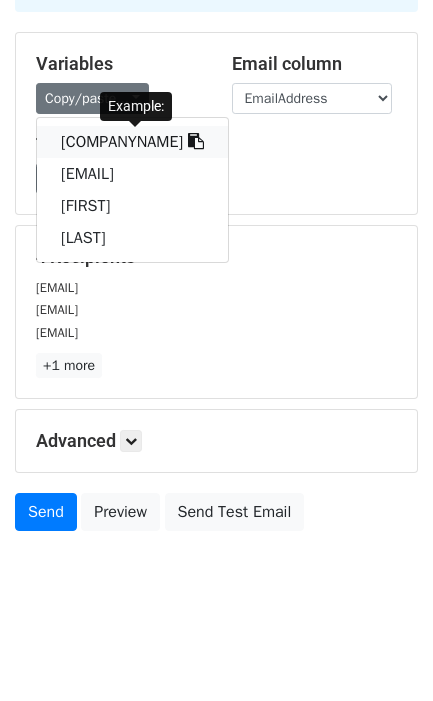 click on "{{CompanyName}}" at bounding box center (132, 142) 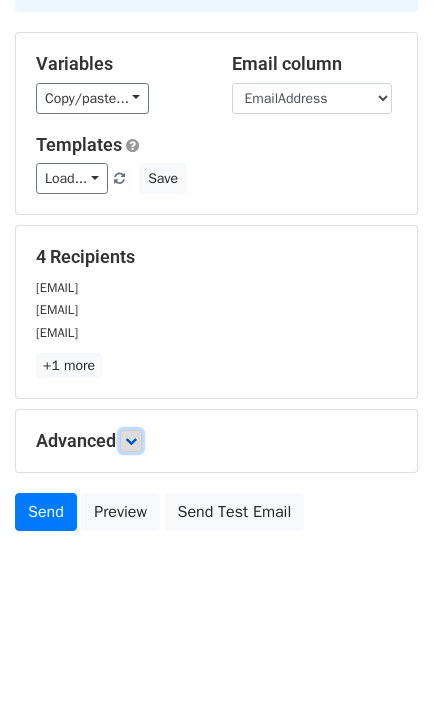click at bounding box center (131, 441) 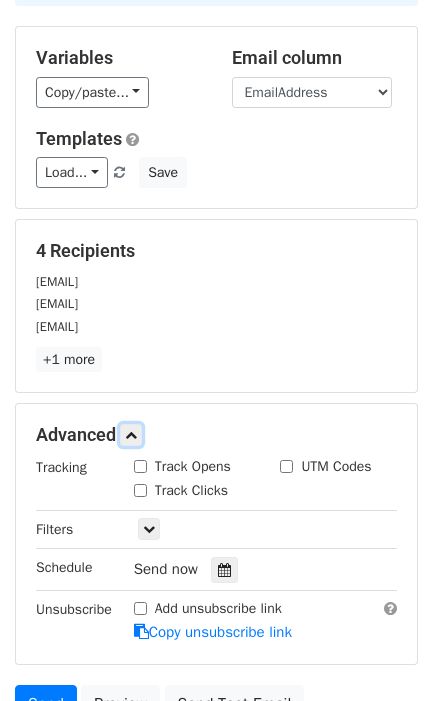 scroll, scrollTop: 286, scrollLeft: 0, axis: vertical 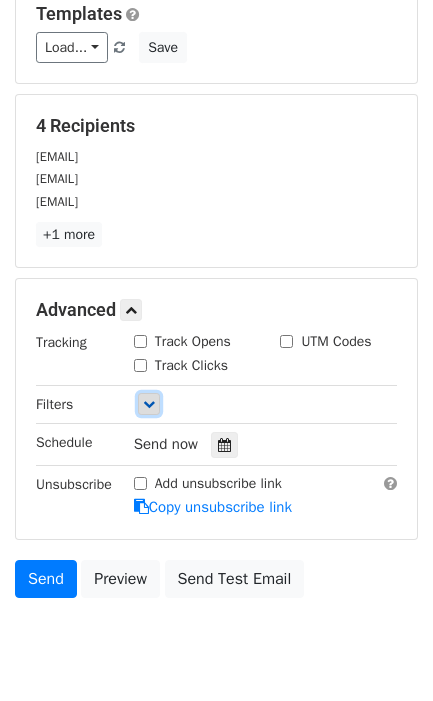 click at bounding box center (149, 404) 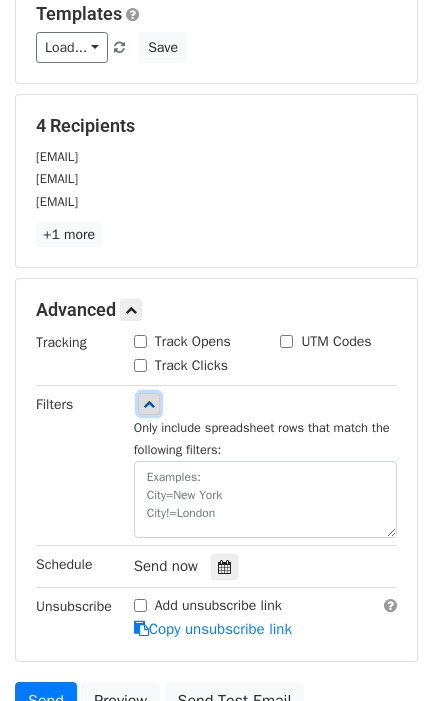 click at bounding box center (149, 404) 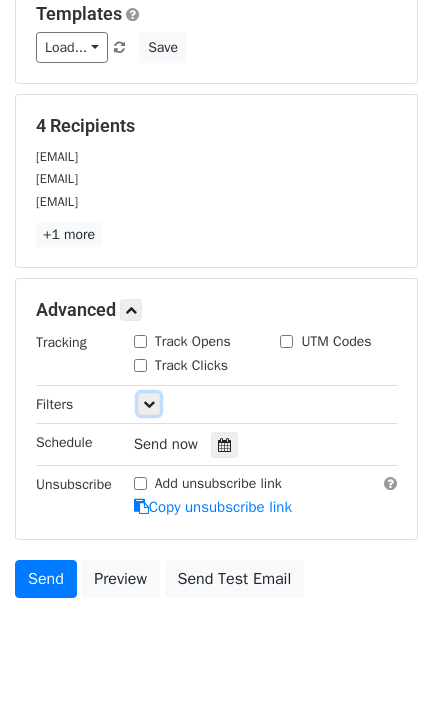 scroll, scrollTop: 358, scrollLeft: 0, axis: vertical 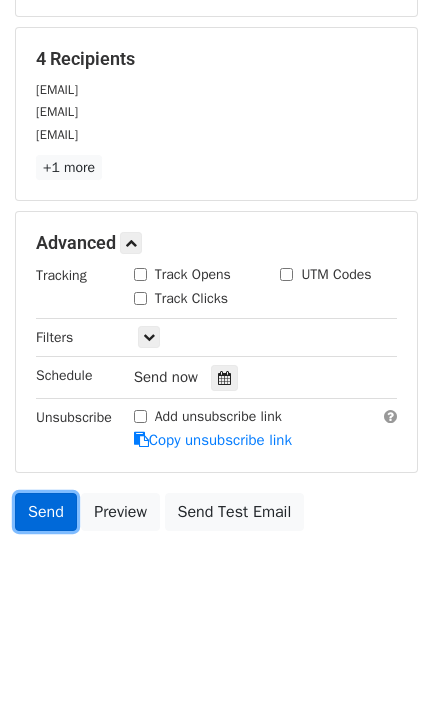 click on "Send" at bounding box center (46, 512) 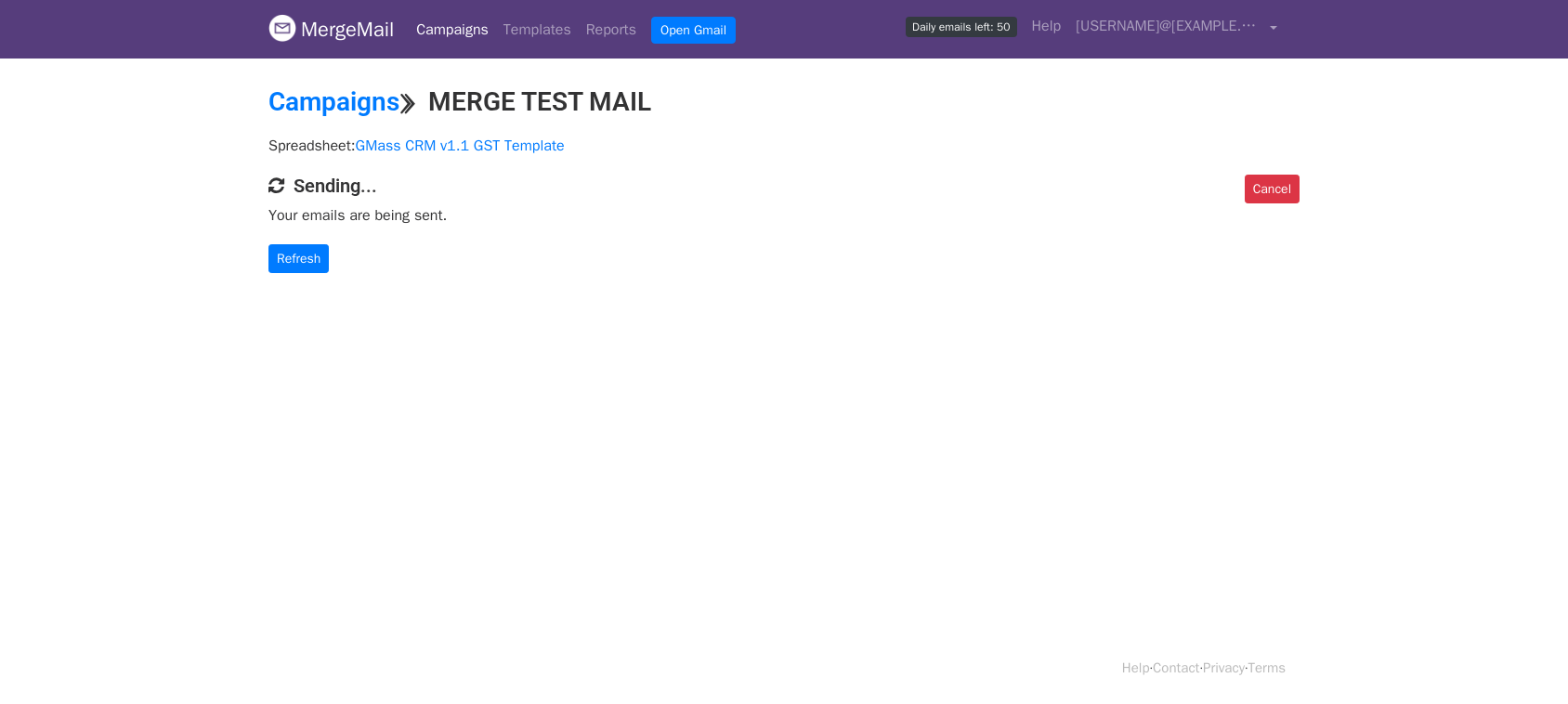 scroll, scrollTop: 0, scrollLeft: 0, axis: both 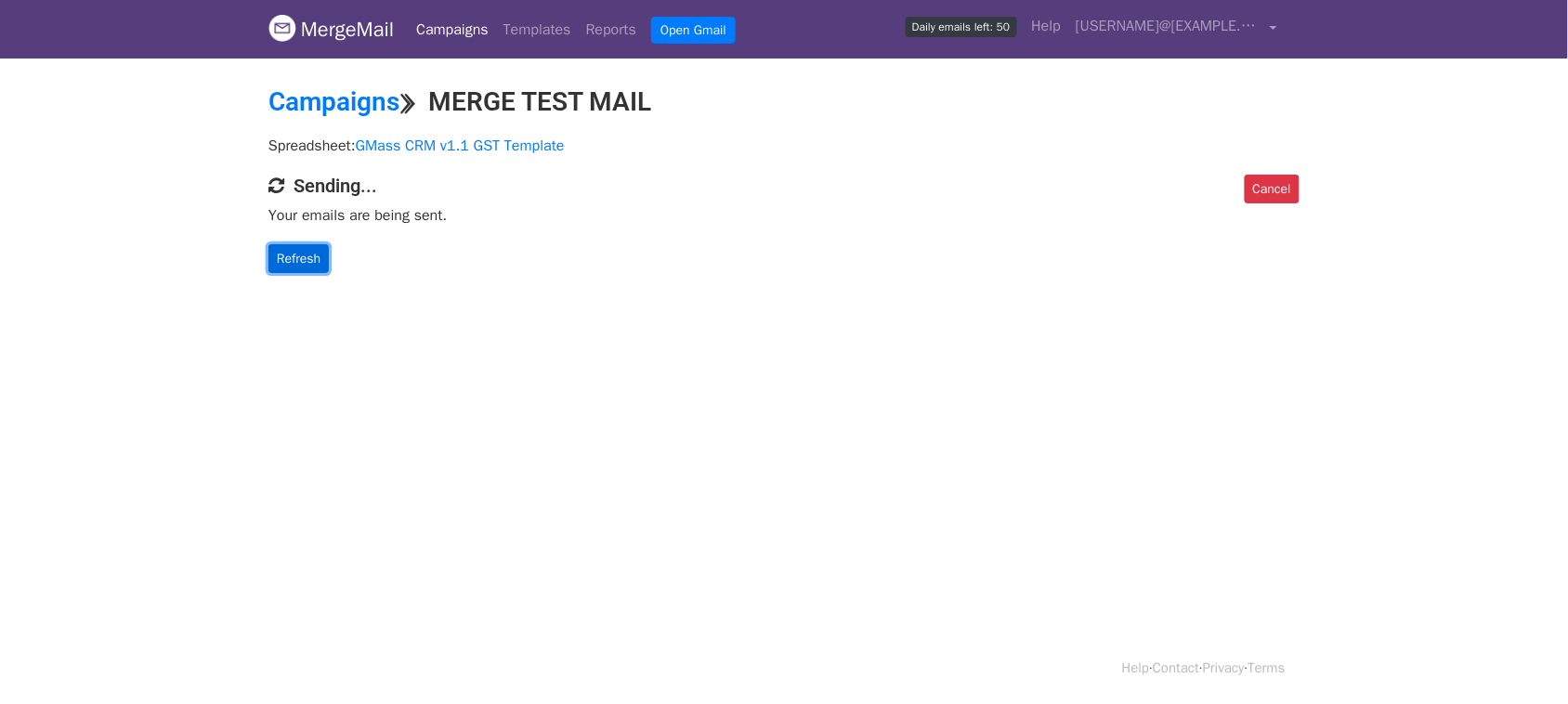click on "Refresh" at bounding box center [298, 258] 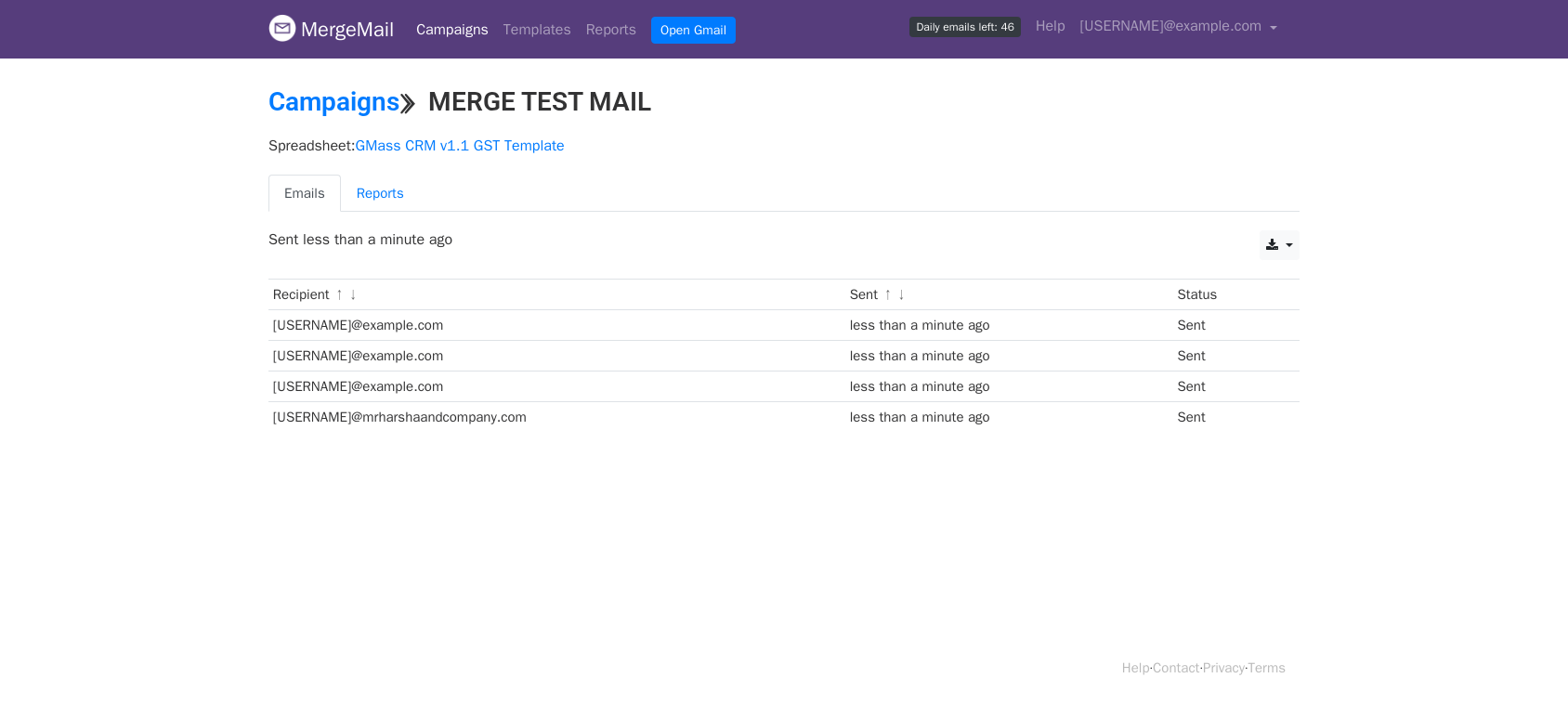 scroll, scrollTop: 0, scrollLeft: 0, axis: both 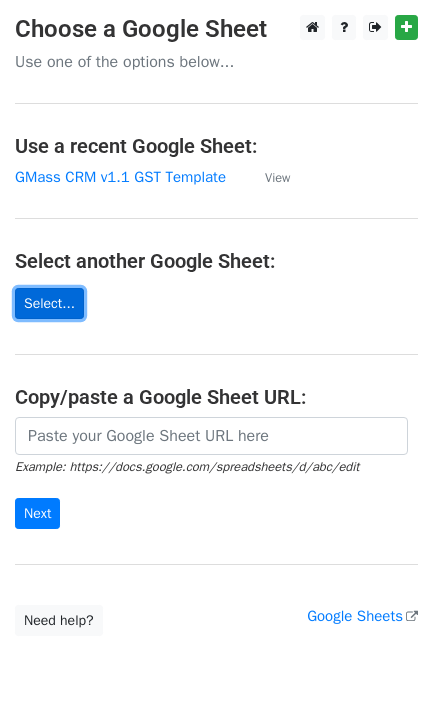 click on "Select..." at bounding box center [49, 303] 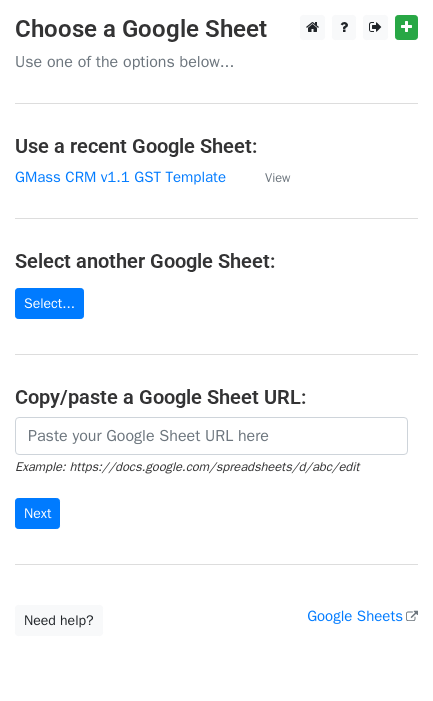 click on "Choose a Google Sheet
Use one of the options below...
Use a recent Google Sheet:
GMass CRM v1.1 GST Template
View
Select another Google Sheet:
Select...
Copy/paste a Google Sheet URL:
Example:
https://docs.google.com/spreadsheets/d/[ID]/edit
Next
Google Sheets
Need help?
Help
×
Why do I need to copy/paste a Google Sheet URL?
Normally, MergeMail would show you a list of your Google Sheets to choose from, but because you didn't allow MergeMail access to your Google Drive, it cannot show you a list of your Google Sheets. You can read more about permissions in our  support pages .
If you'd like to see a list of your Google Sheets, you'll need to  sign out of MergeMail  and then sign back in and allow access to your Google Drive.
Are your recipients in a CSV or Excel file?
Import your CSV or Excel file into a Google Sheet  then try again.
Read our  support pages ," at bounding box center [216, 325] 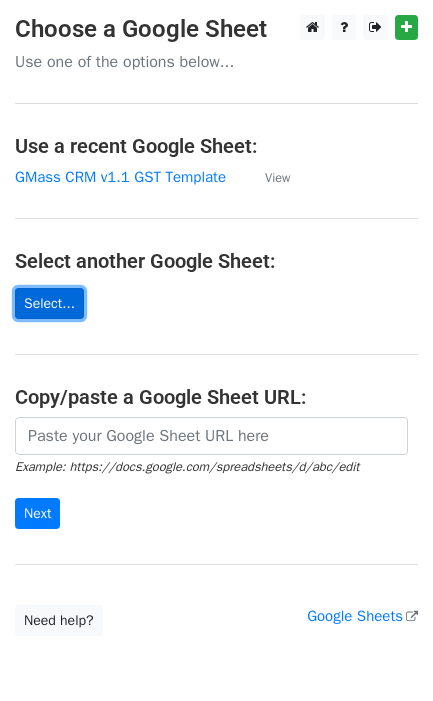 click on "Select..." at bounding box center (49, 303) 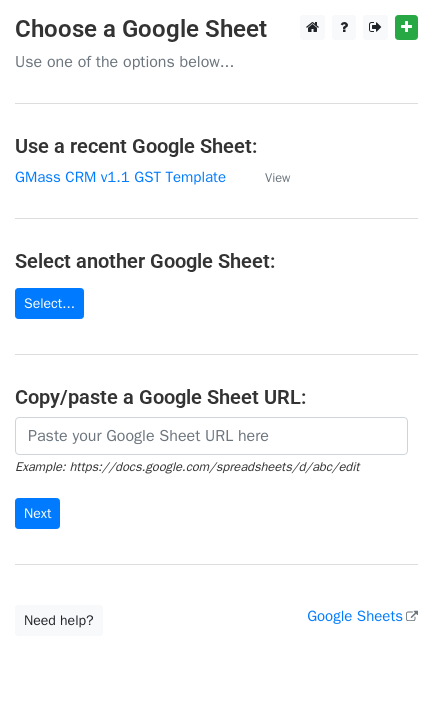 click on "Choose a Google Sheet
Use one of the options below...
Use a recent Google Sheet:
GMass CRM v1.1 GST Template
View
Select another Google Sheet:
Select...
Copy/paste a Google Sheet URL:
Example:
https://docs.google.com/spreadsheets/d/[ID]/edit
Next
Google Sheets
Need help?
Help
×
Why do I need to copy/paste a Google Sheet URL?
Normally, MergeMail would show you a list of your Google Sheets to choose from, but because you didn't allow MergeMail access to your Google Drive, it cannot show you a list of your Google Sheets. You can read more about permissions in our  support pages .
If you'd like to see a list of your Google Sheets, you'll need to  sign out of MergeMail  and then sign back in and allow access to your Google Drive.
Are your recipients in a CSV or Excel file?
Import your CSV or Excel file into a Google Sheet  then try again.
Read our  support pages ," at bounding box center (216, 325) 